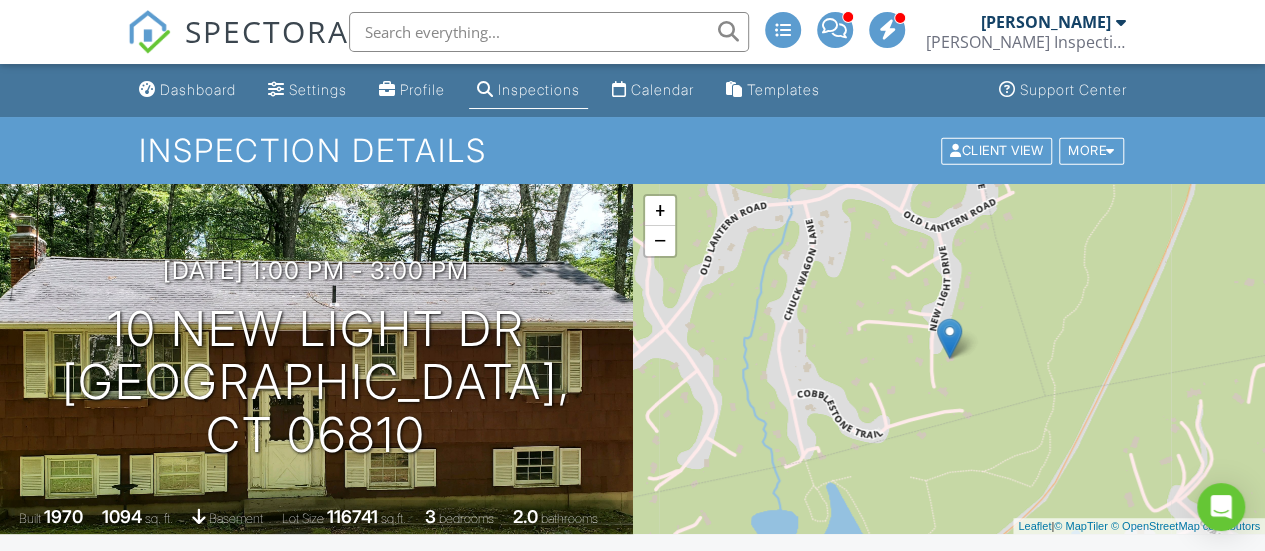 scroll, scrollTop: 0, scrollLeft: 0, axis: both 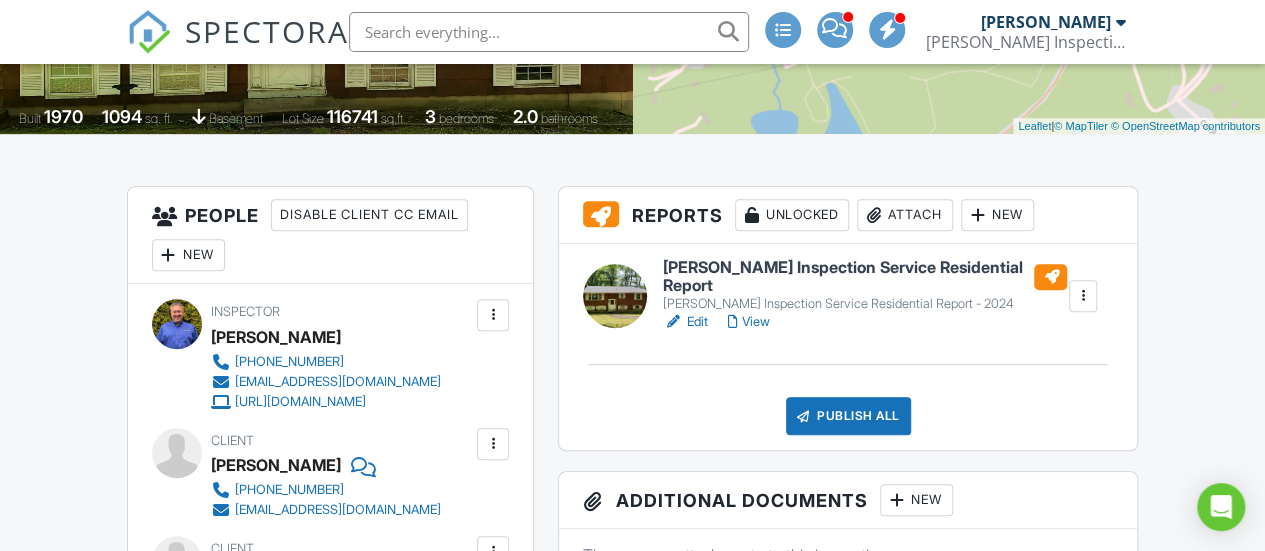click on "Attach" at bounding box center (905, 215) 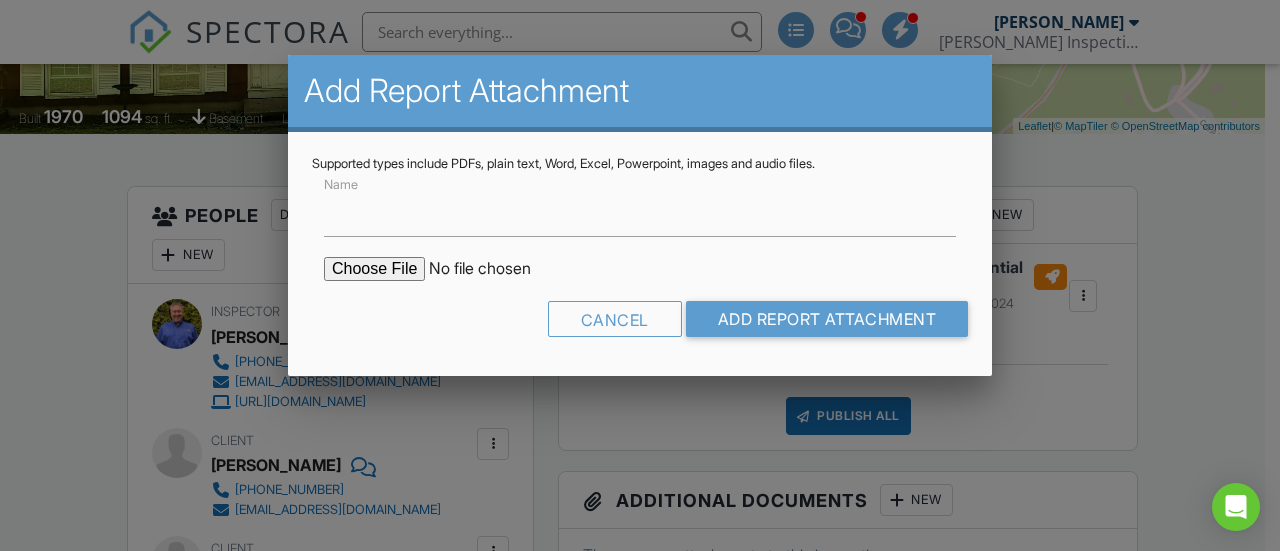 click at bounding box center [494, 269] 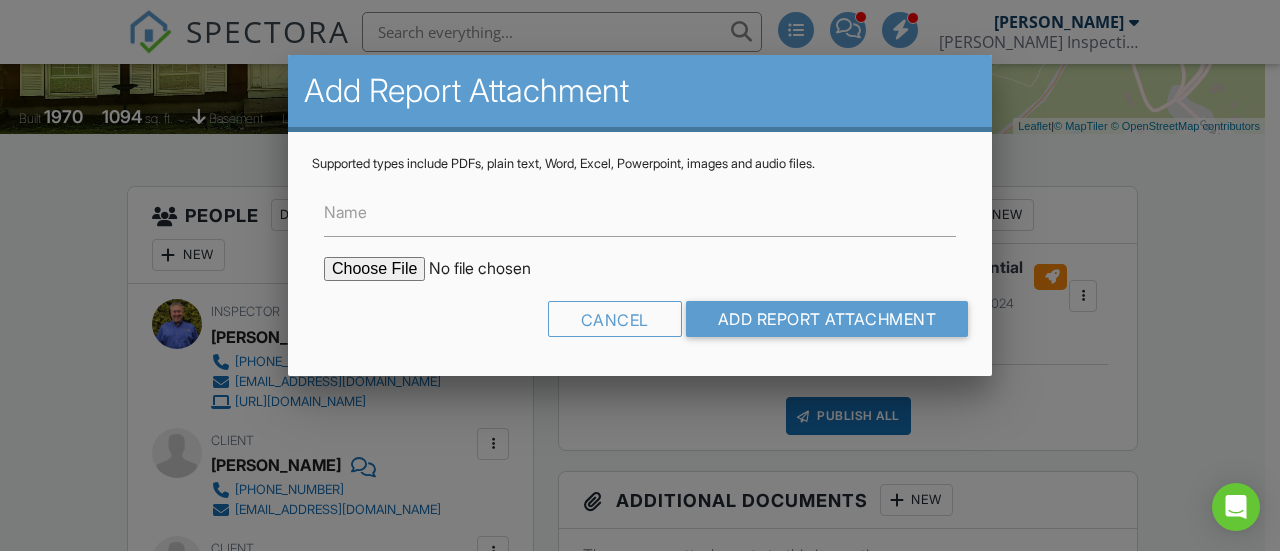 type on "C:\fakepath\10 New Light Dr Danbury_WDI report.pdf" 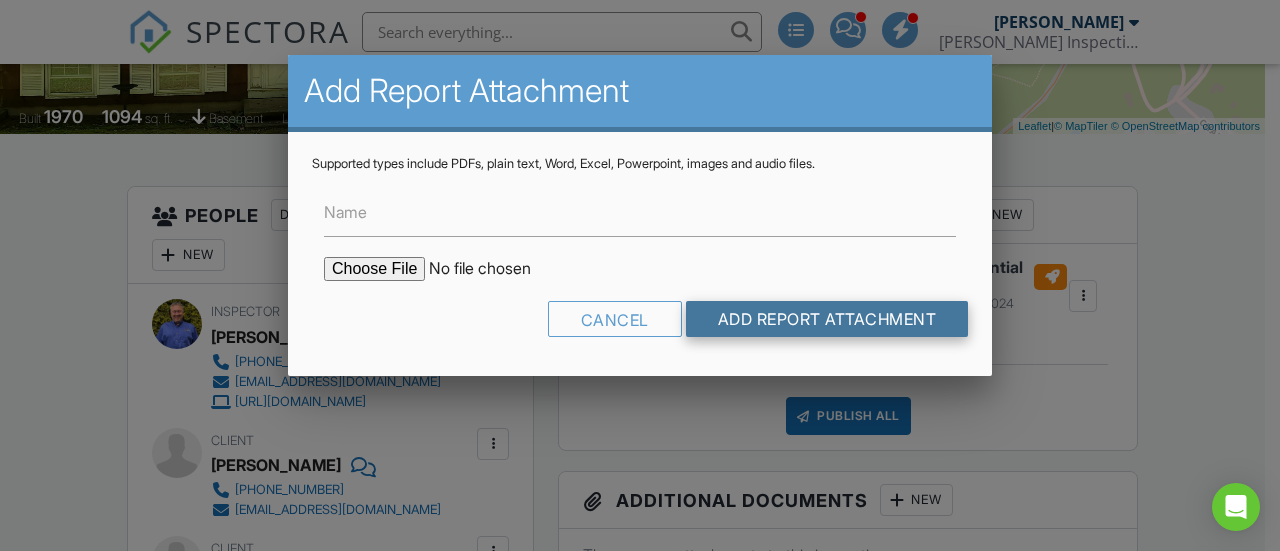 click on "Add Report Attachment" at bounding box center (827, 319) 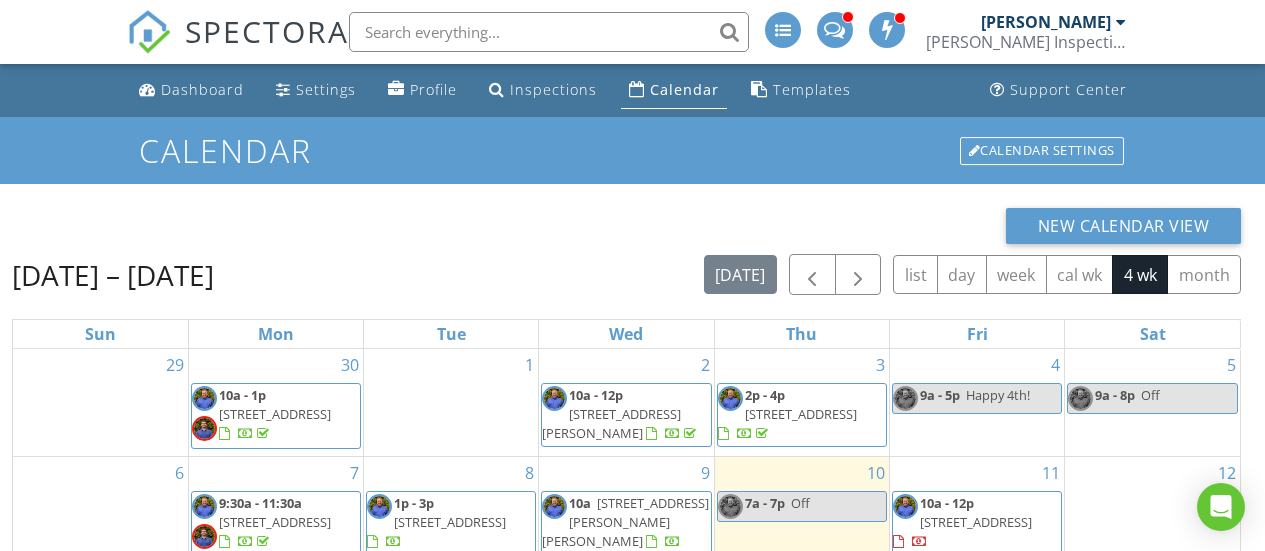 scroll, scrollTop: 0, scrollLeft: 0, axis: both 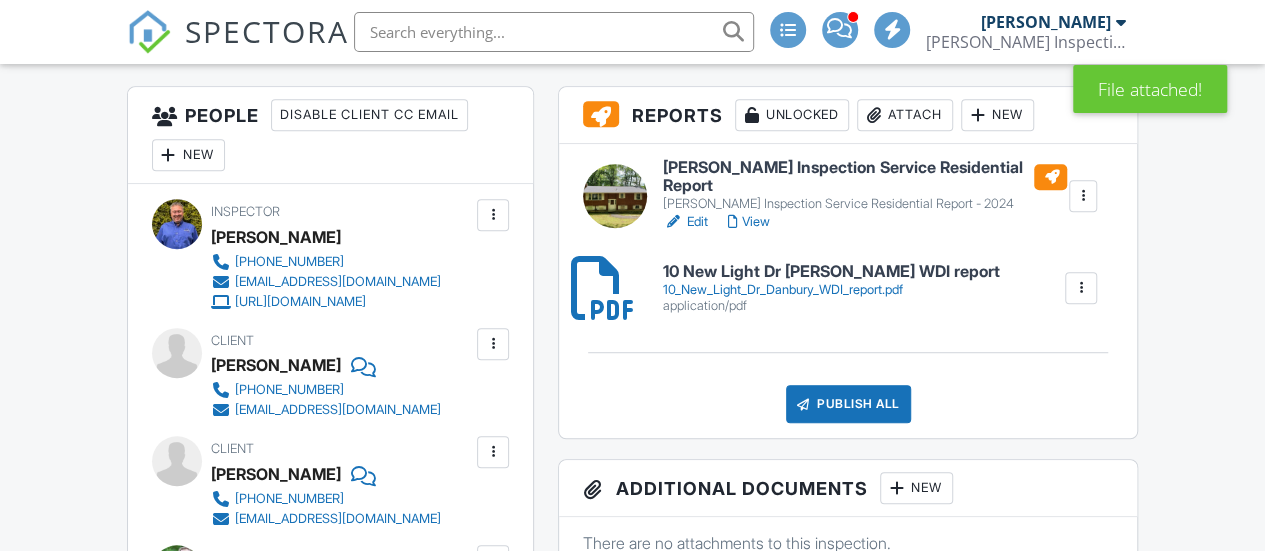 click on "Publish All" at bounding box center [848, 404] 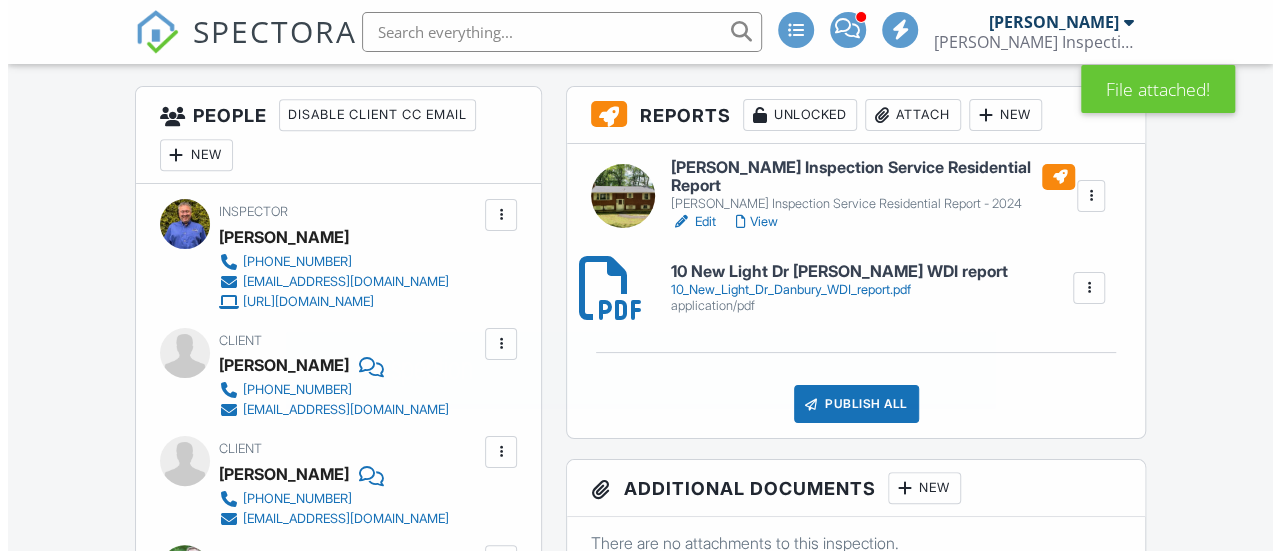 scroll, scrollTop: 500, scrollLeft: 0, axis: vertical 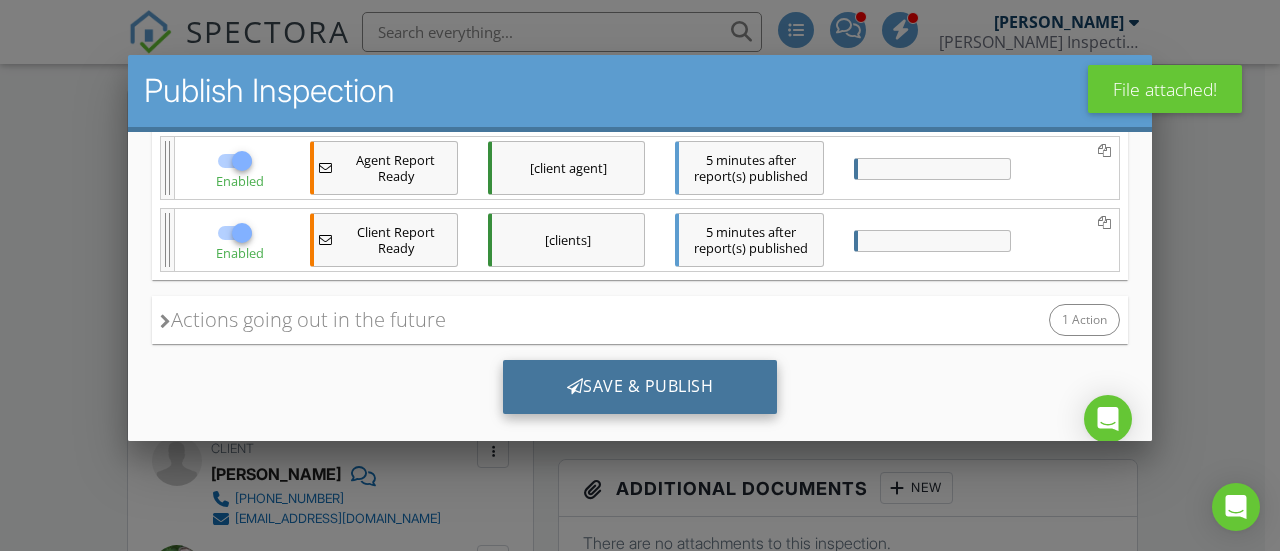 click on "Save & Publish" at bounding box center (640, 387) 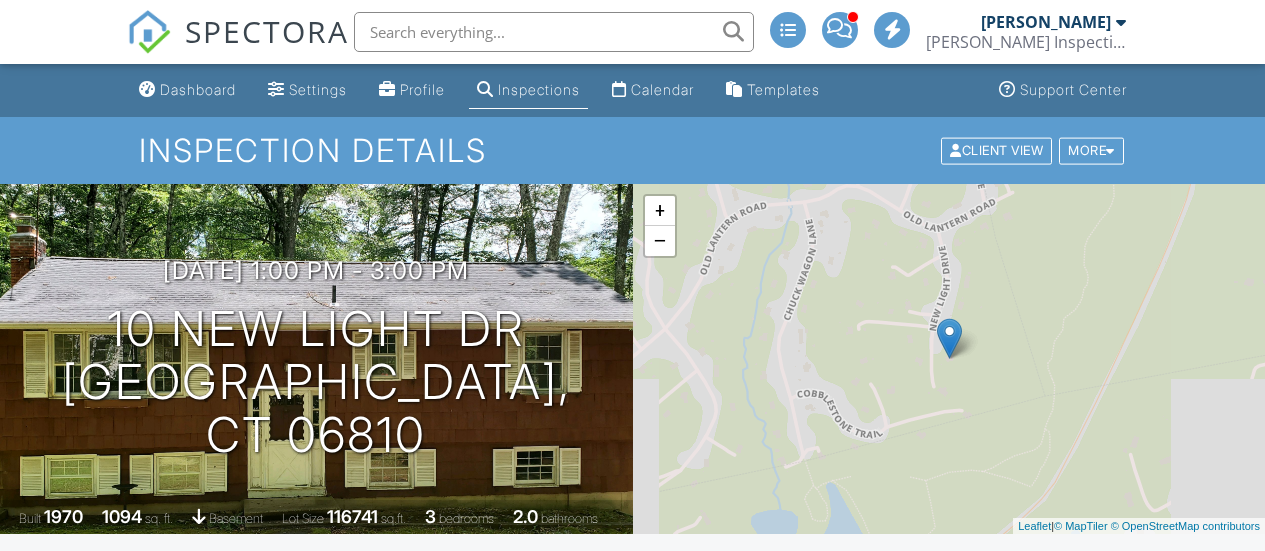 scroll, scrollTop: 0, scrollLeft: 0, axis: both 